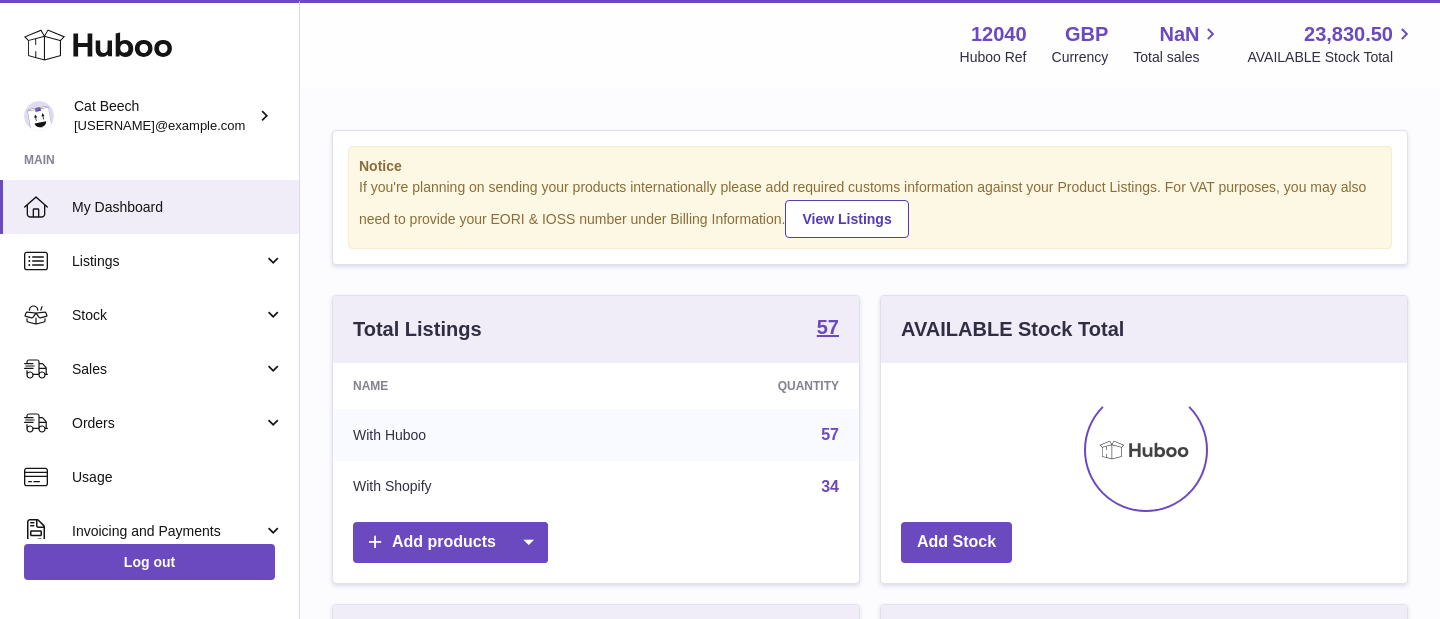 scroll, scrollTop: 0, scrollLeft: 0, axis: both 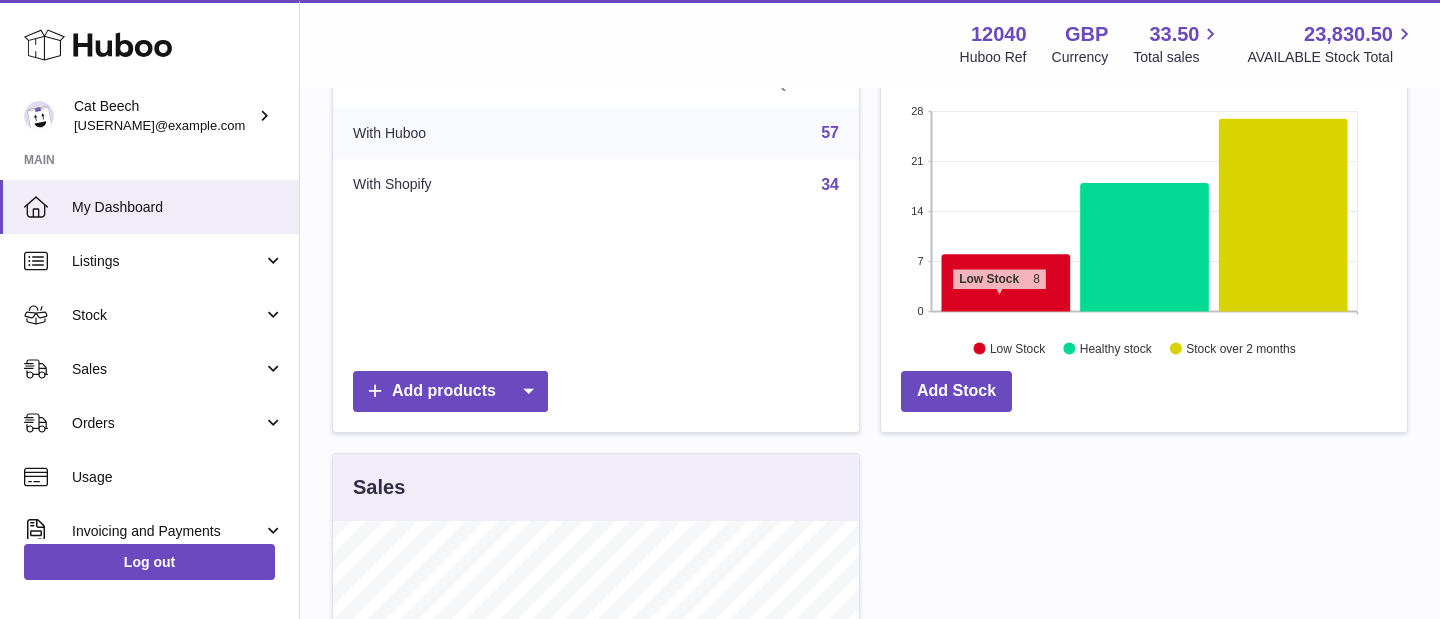 click 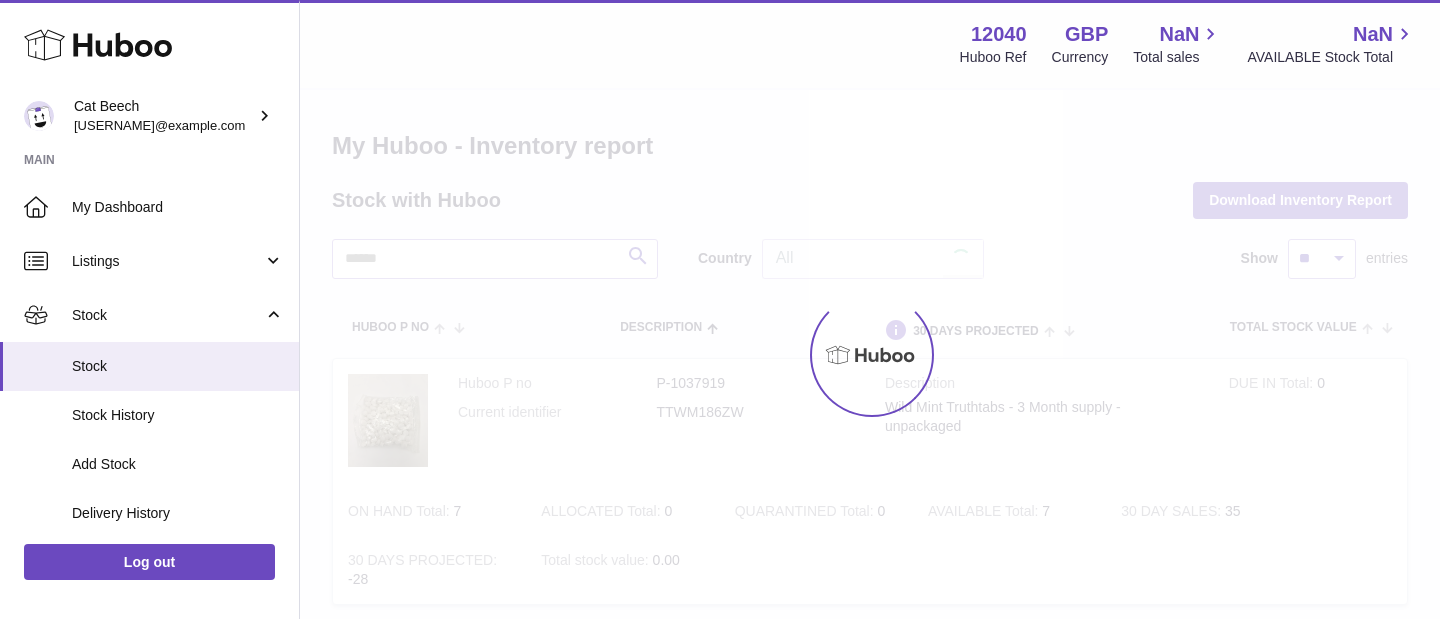scroll, scrollTop: 0, scrollLeft: 0, axis: both 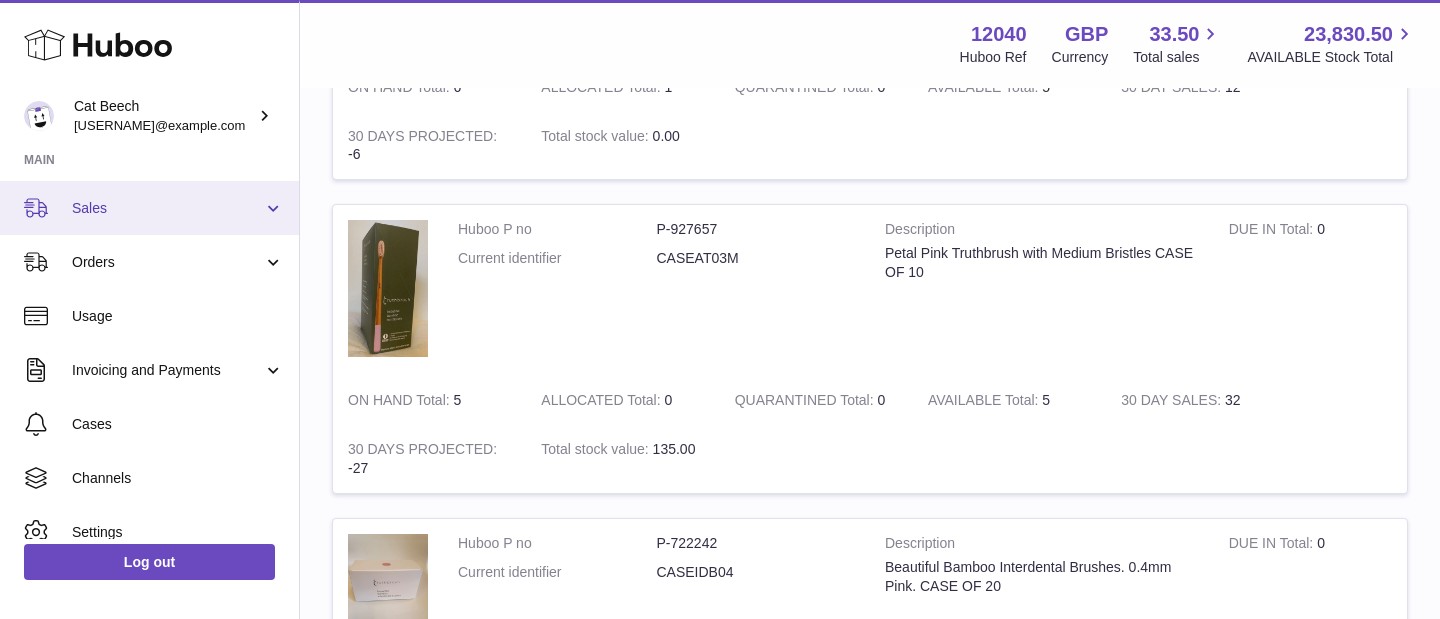 click on "Sales" at bounding box center (149, 208) 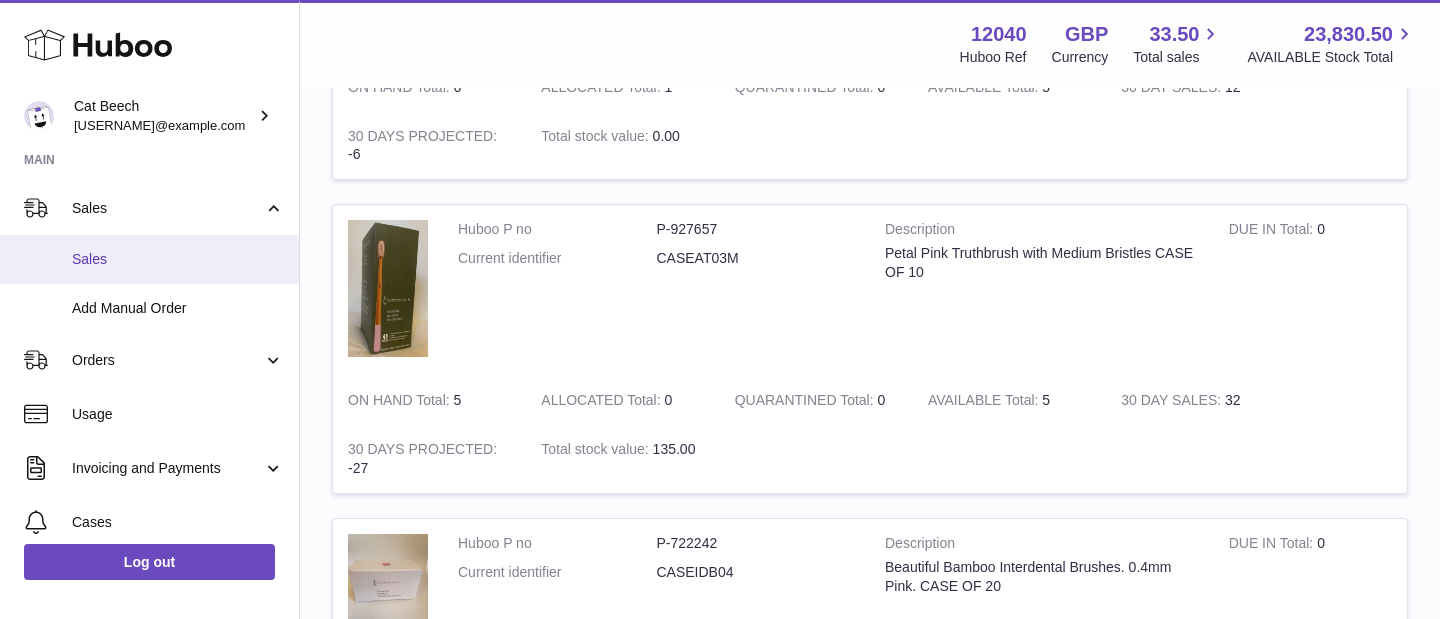 click on "Sales" at bounding box center (178, 259) 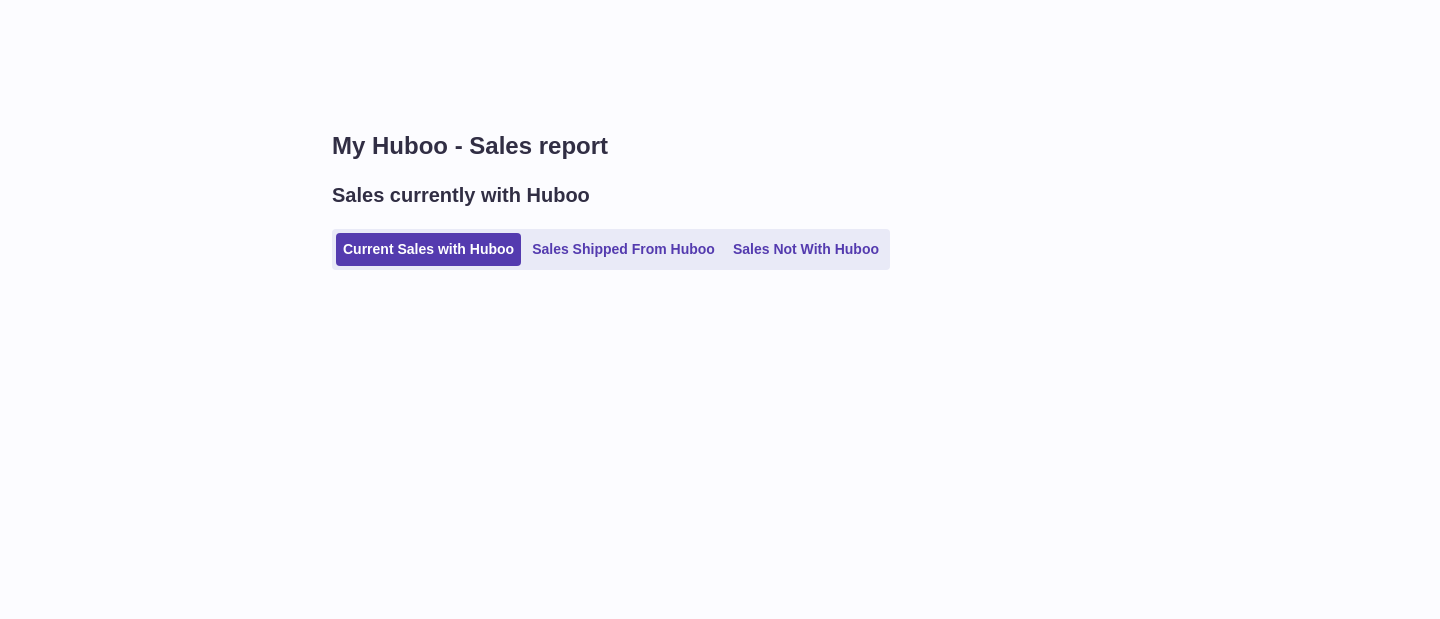 scroll, scrollTop: 0, scrollLeft: 0, axis: both 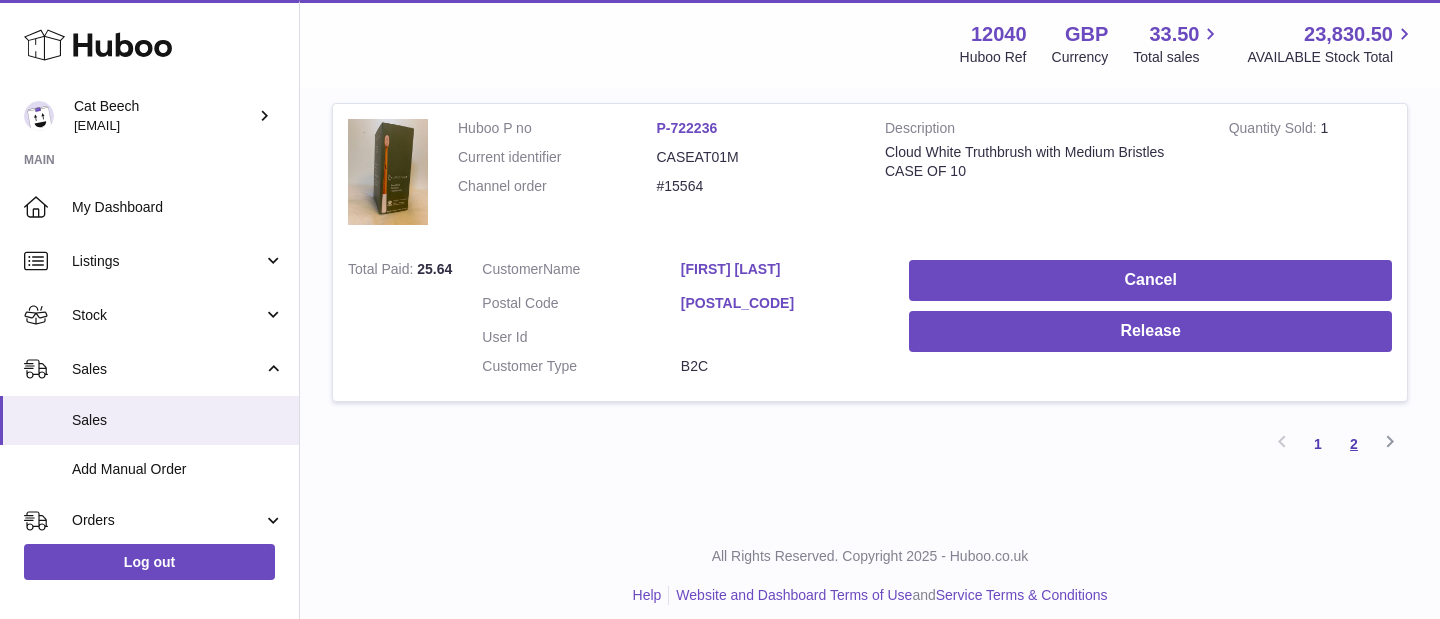 click on "2" at bounding box center (1354, 444) 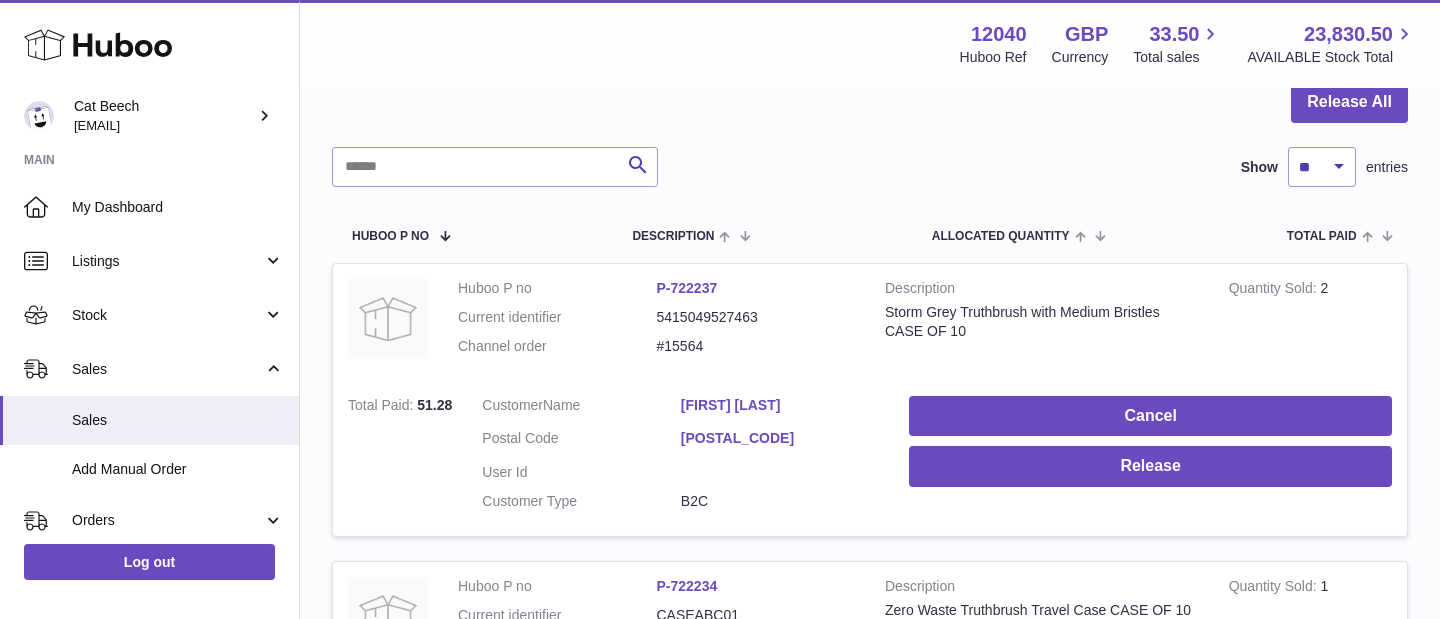 scroll, scrollTop: 0, scrollLeft: 0, axis: both 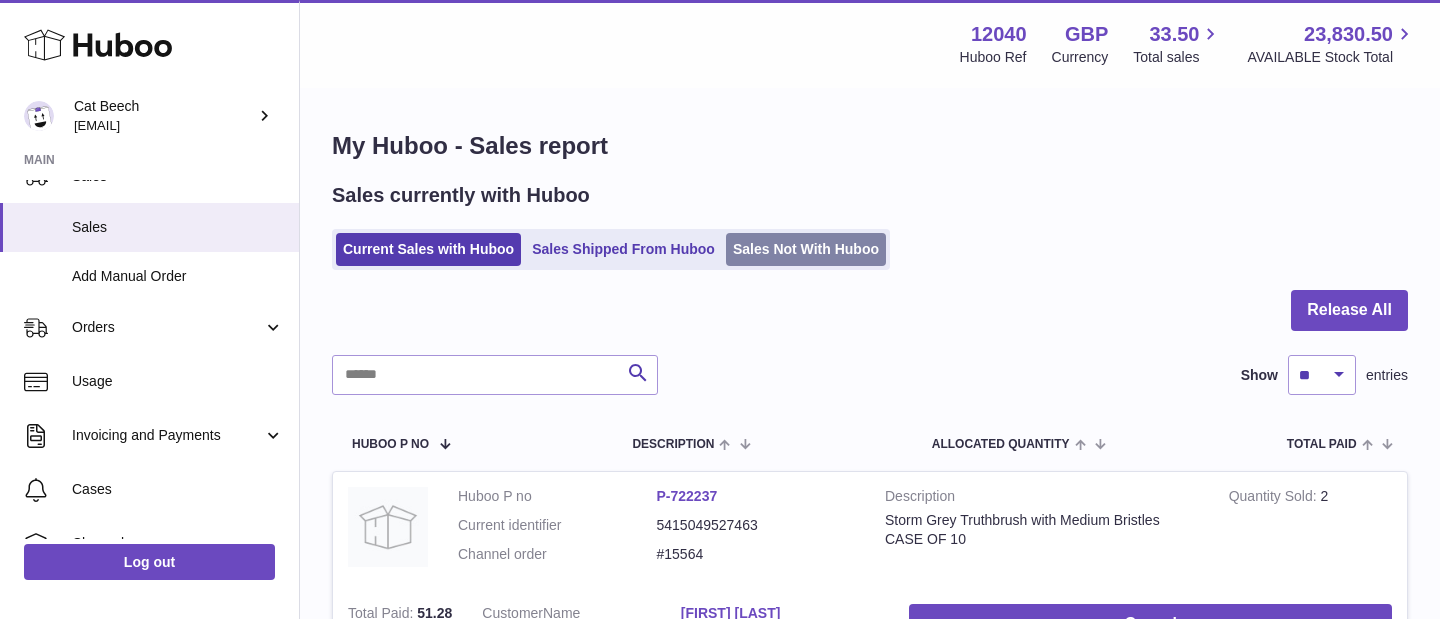 click on "Sales Not With Huboo" at bounding box center [806, 249] 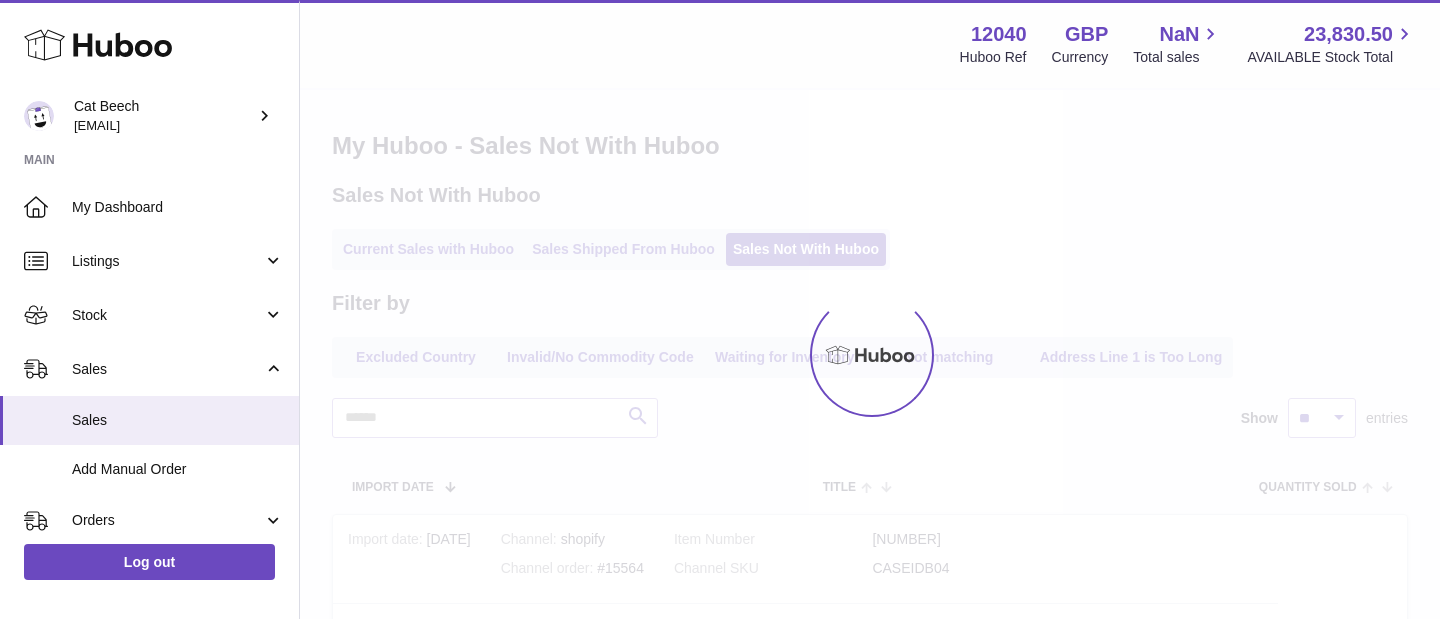 scroll, scrollTop: 0, scrollLeft: 0, axis: both 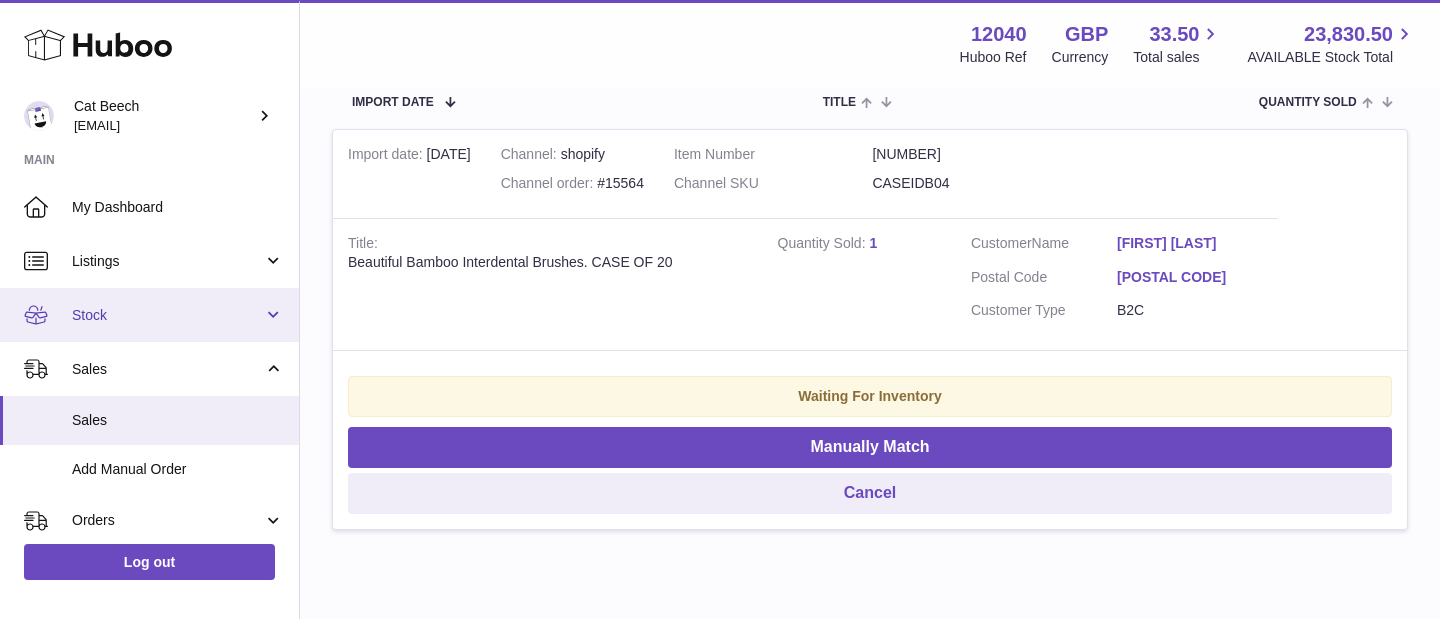click on "Stock" at bounding box center [149, 315] 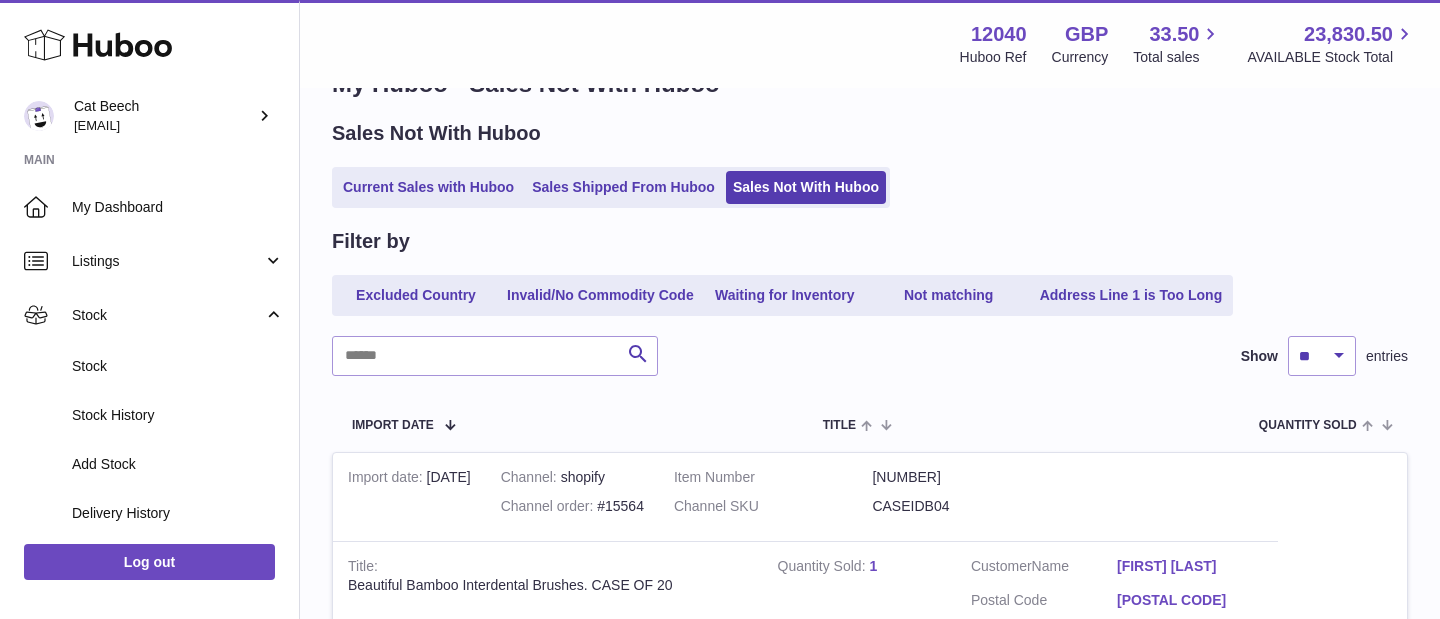 scroll, scrollTop: 0, scrollLeft: 0, axis: both 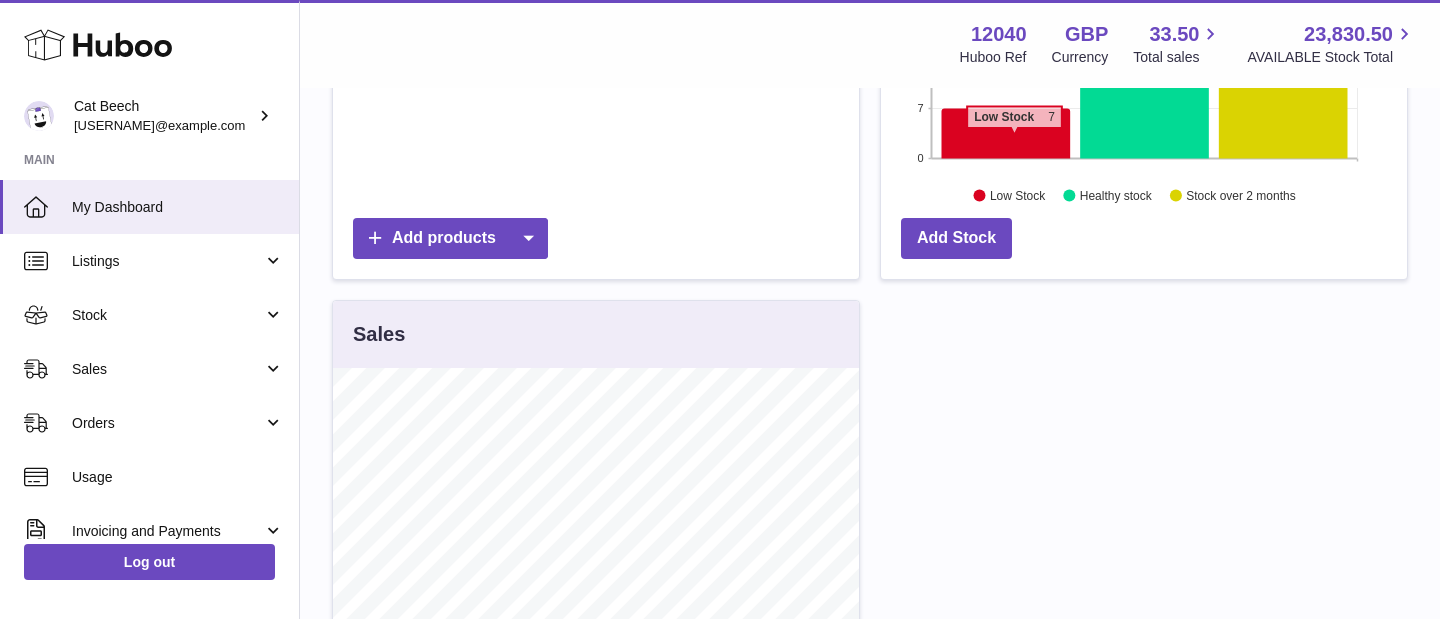 click 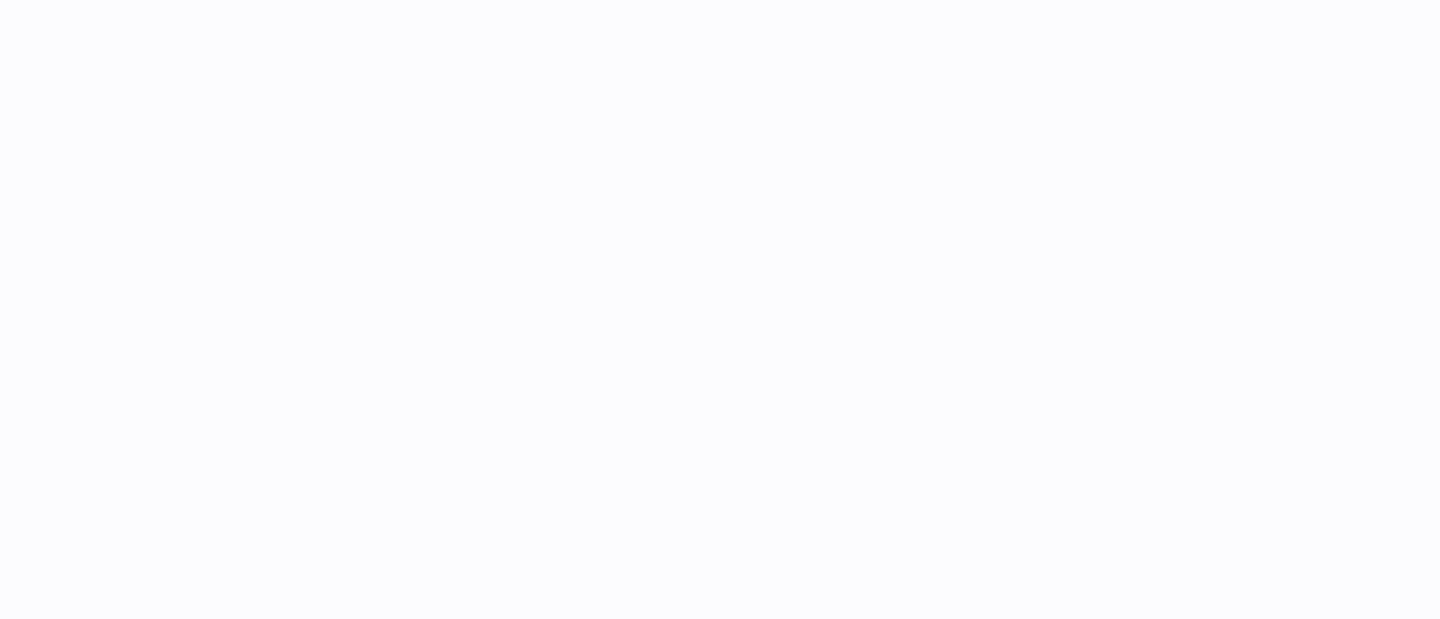 scroll, scrollTop: 0, scrollLeft: 0, axis: both 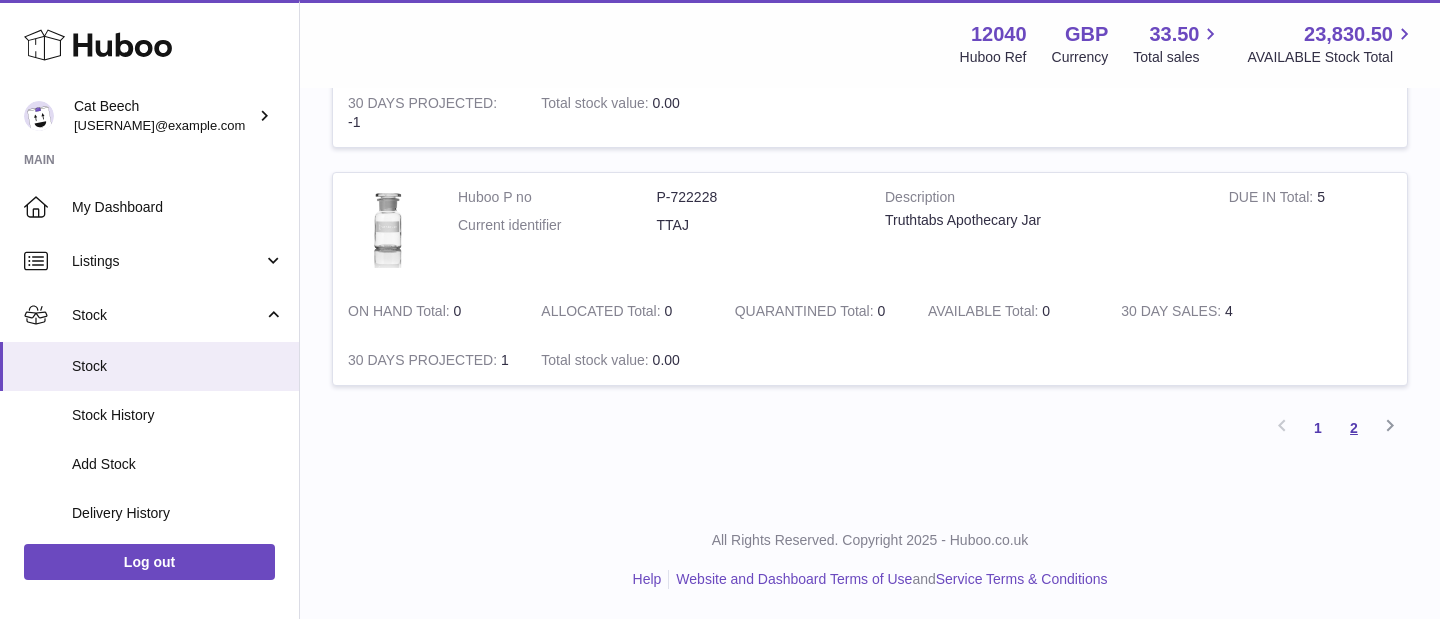 click on "2" at bounding box center (1354, 428) 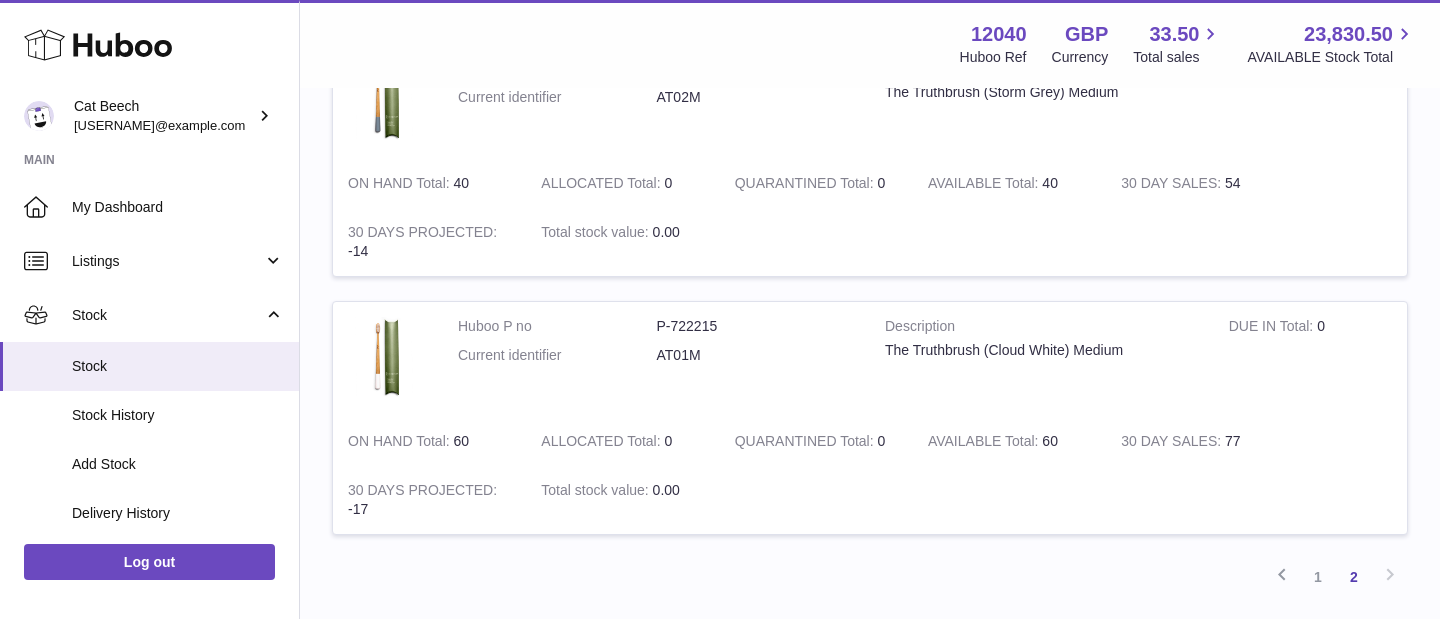 scroll, scrollTop: 710, scrollLeft: 0, axis: vertical 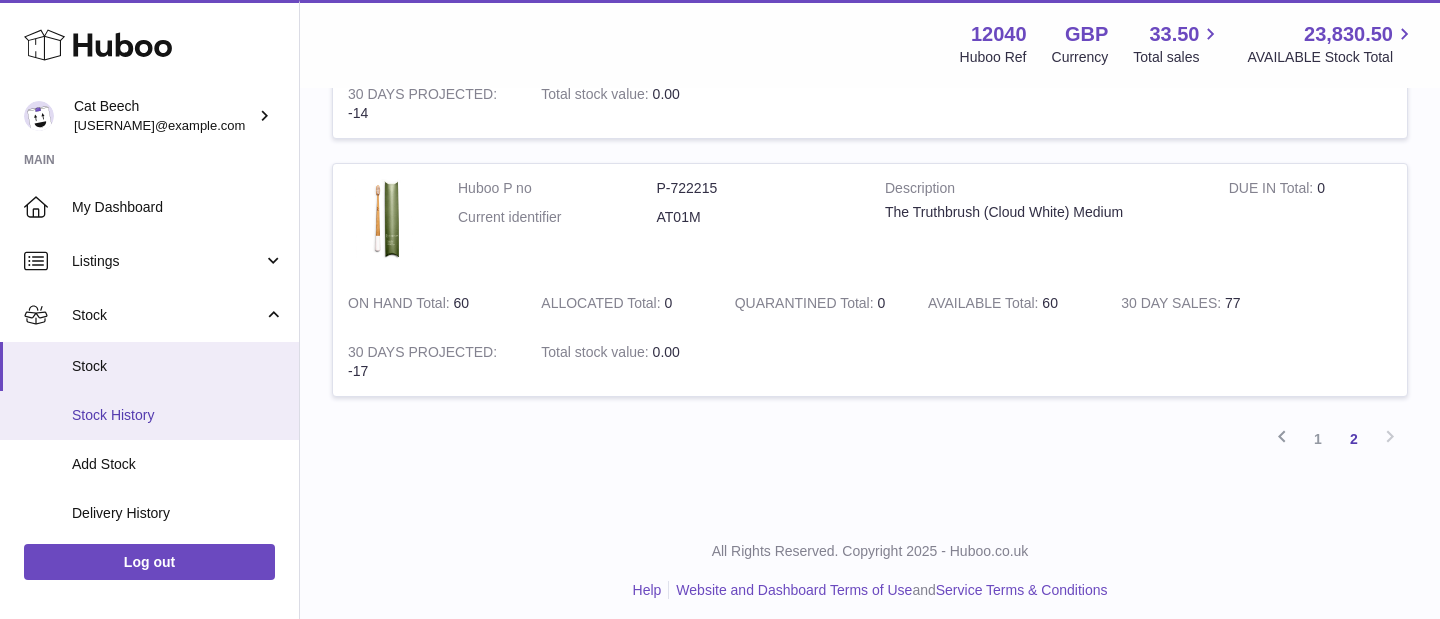 click on "Stock History" at bounding box center [178, 415] 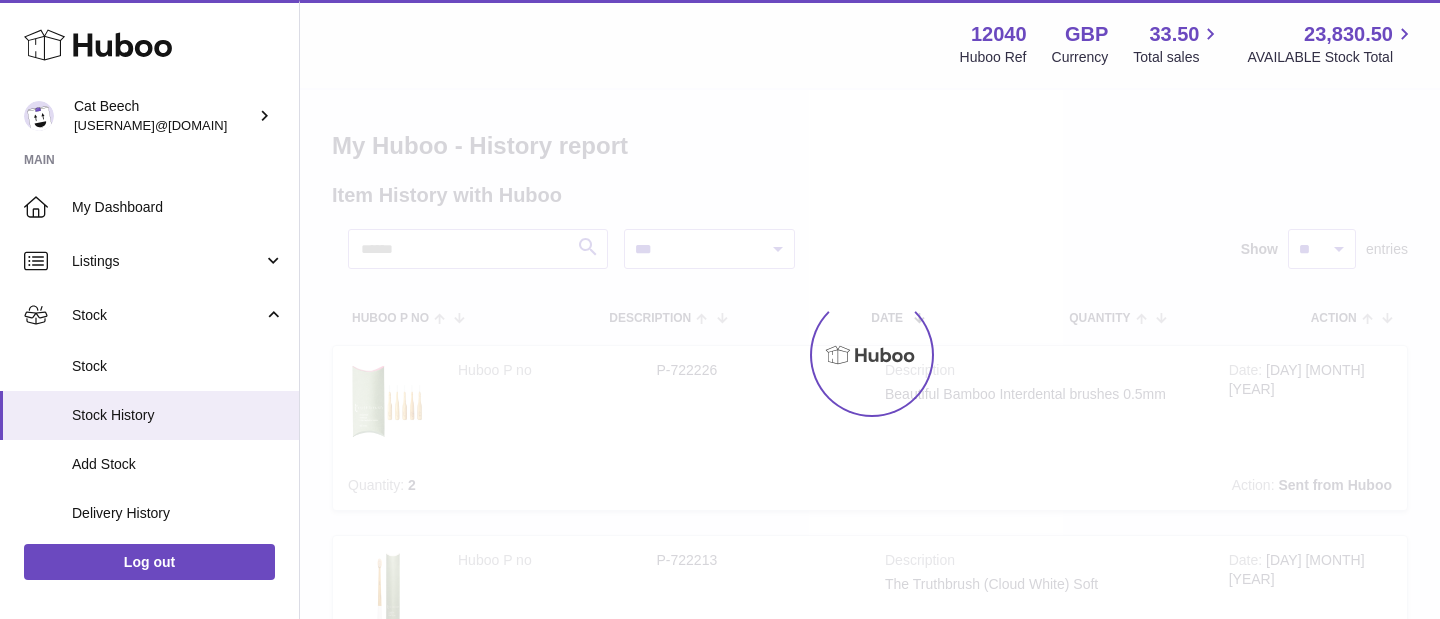 scroll, scrollTop: 0, scrollLeft: 0, axis: both 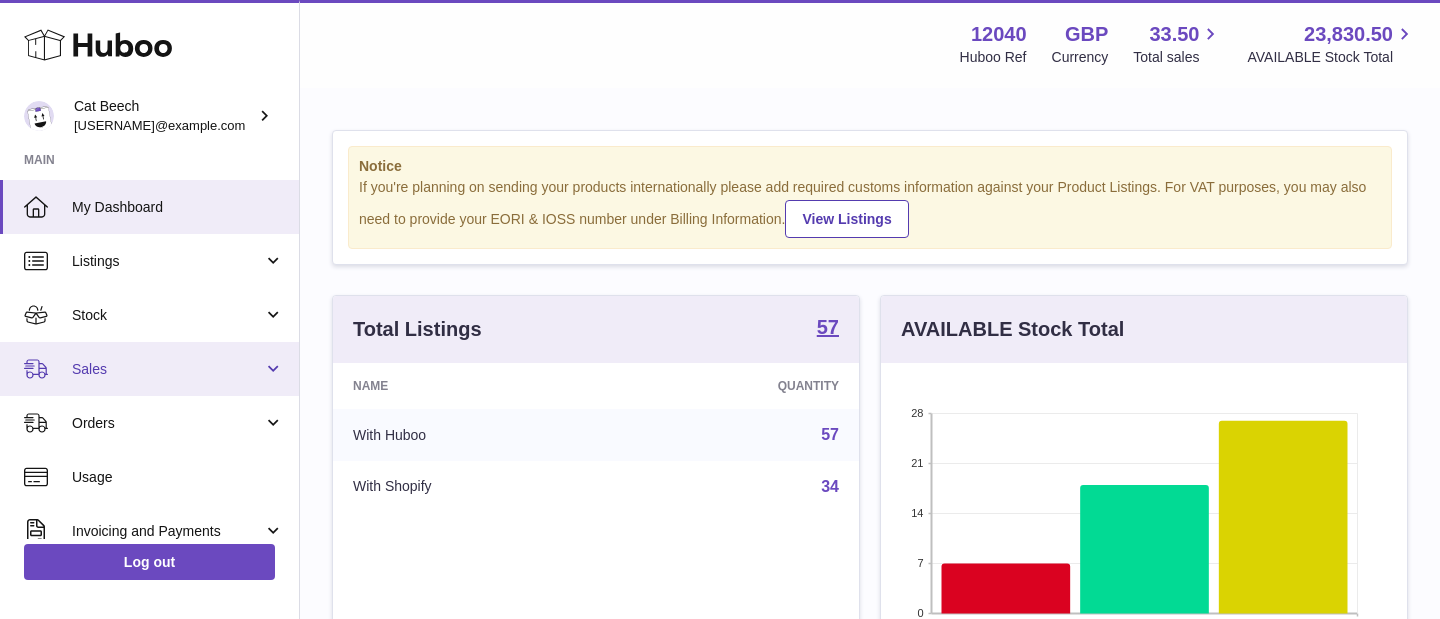 click on "Sales" at bounding box center [167, 369] 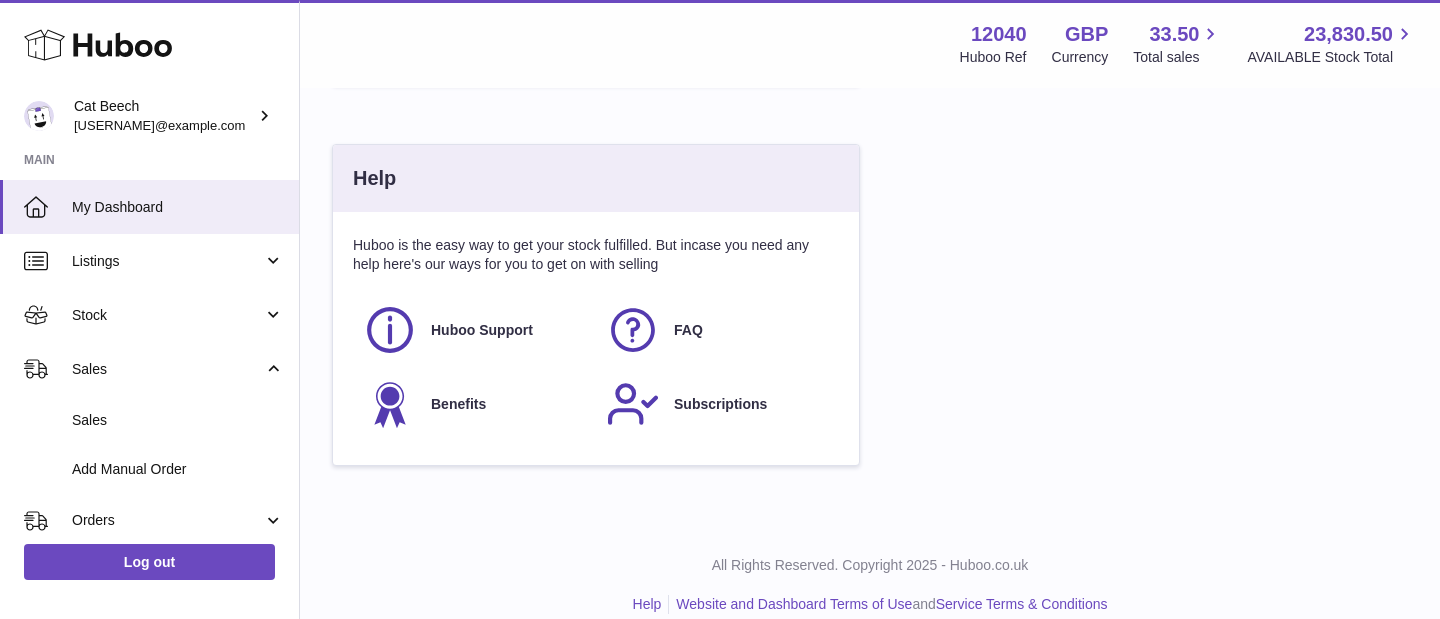 scroll, scrollTop: 1019, scrollLeft: 0, axis: vertical 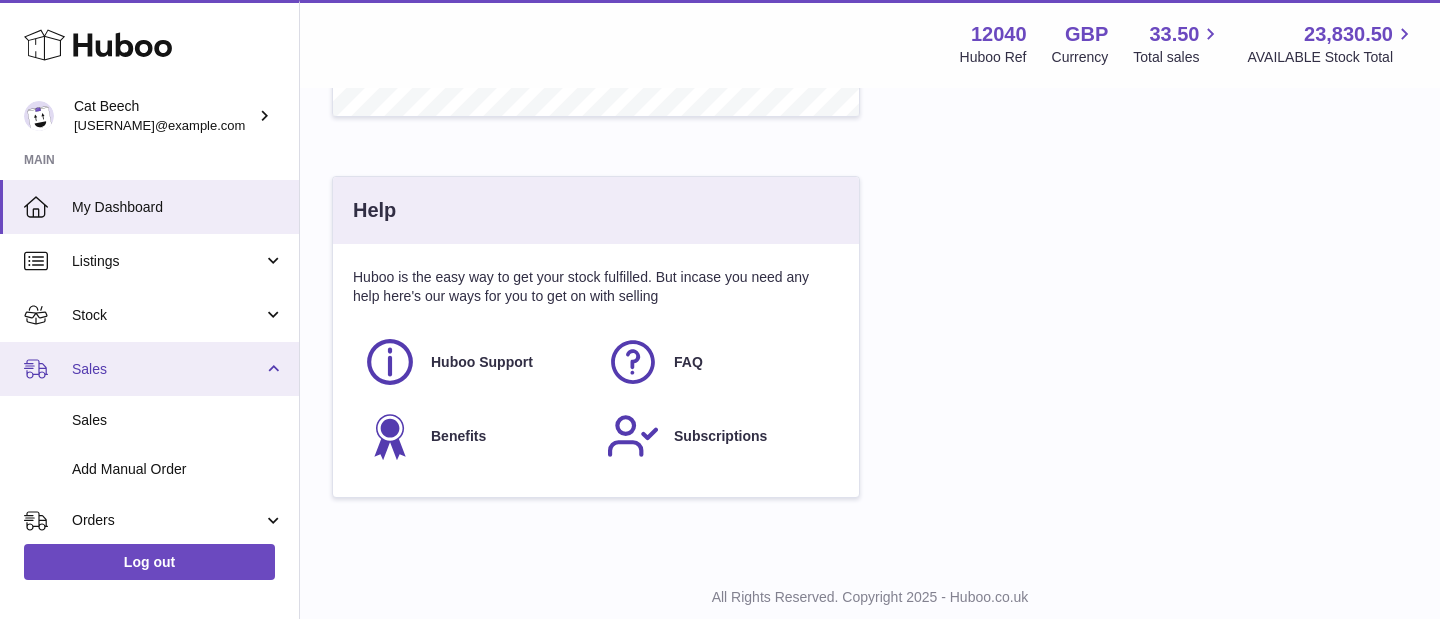 click on "Sales" at bounding box center (149, 369) 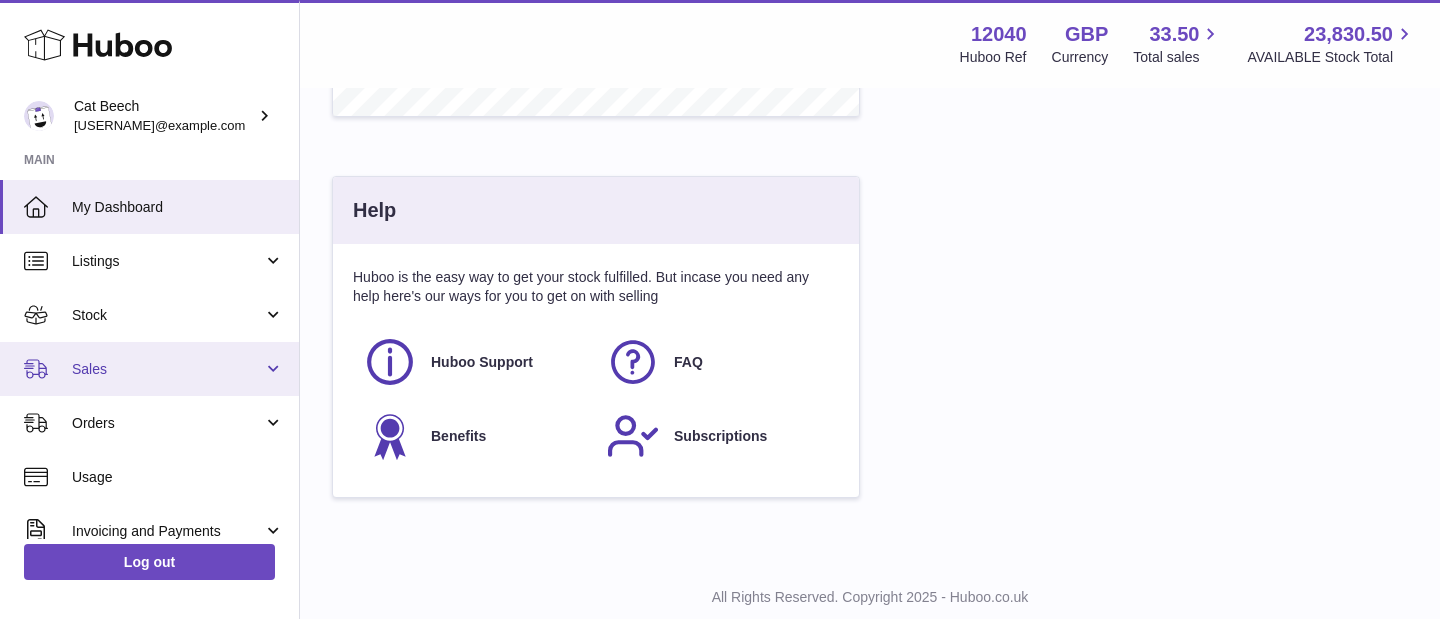 click on "Sales" at bounding box center [167, 369] 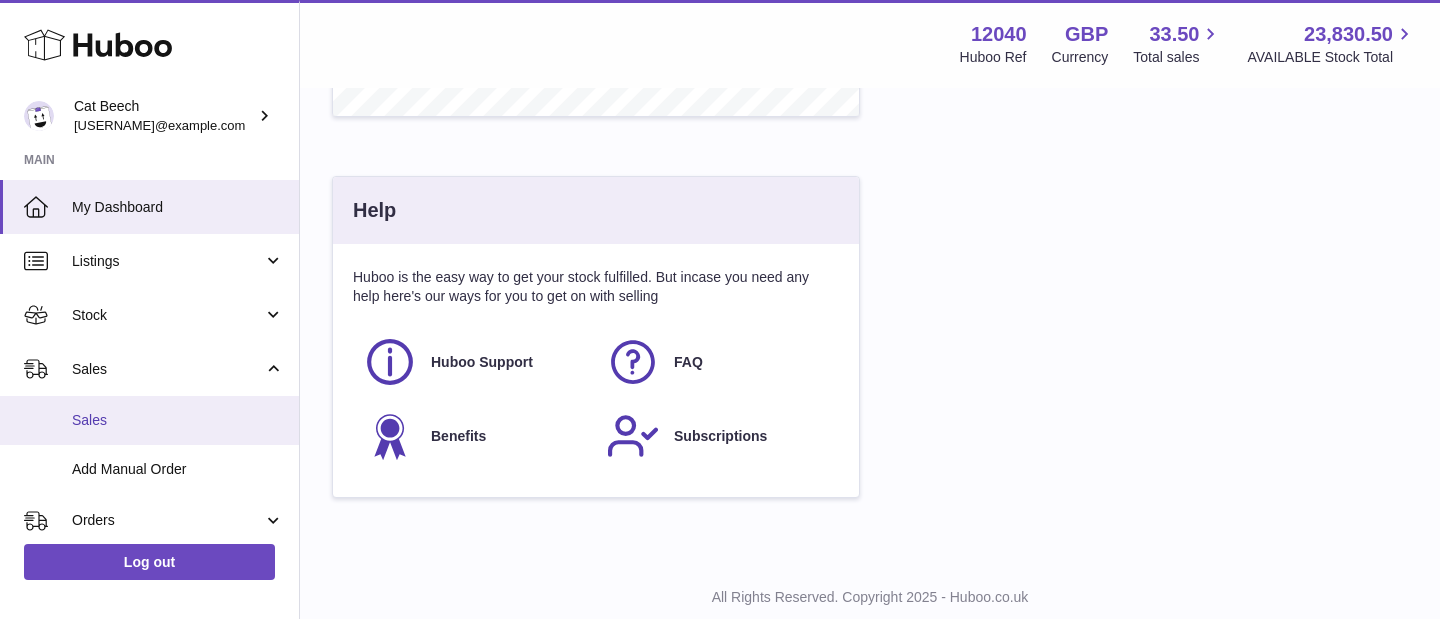click on "Sales" at bounding box center [178, 420] 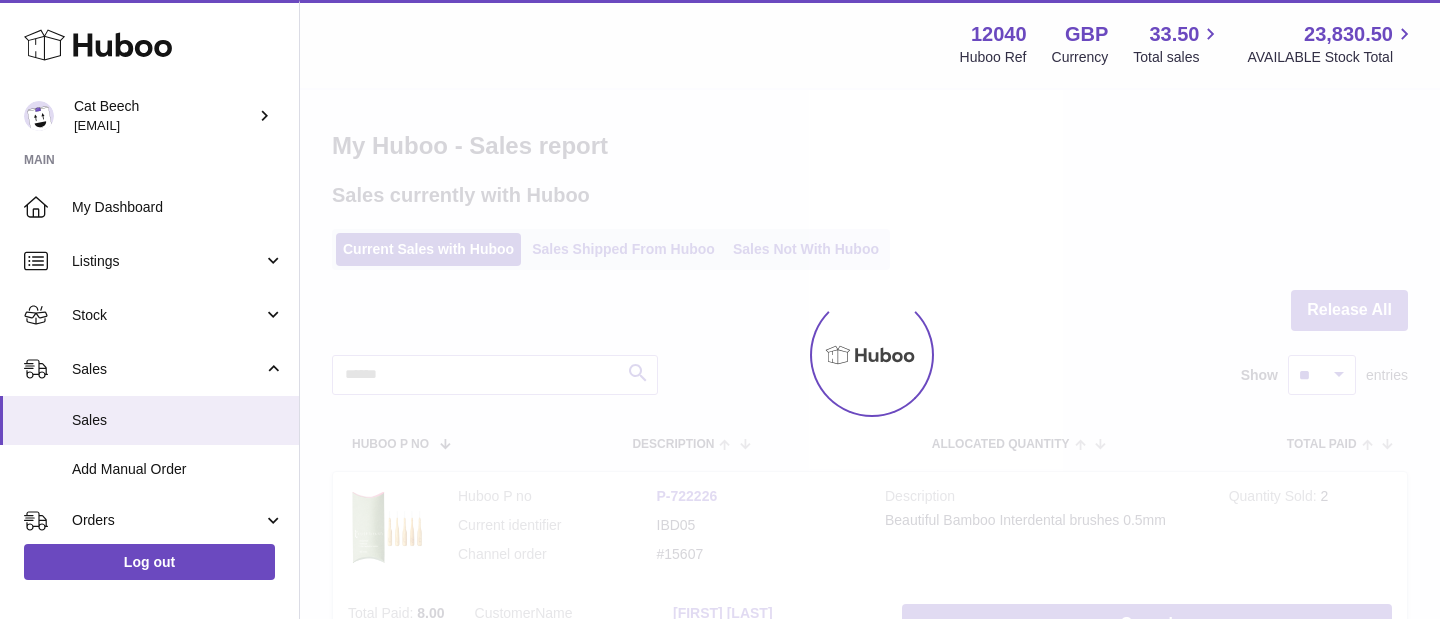 scroll, scrollTop: 0, scrollLeft: 0, axis: both 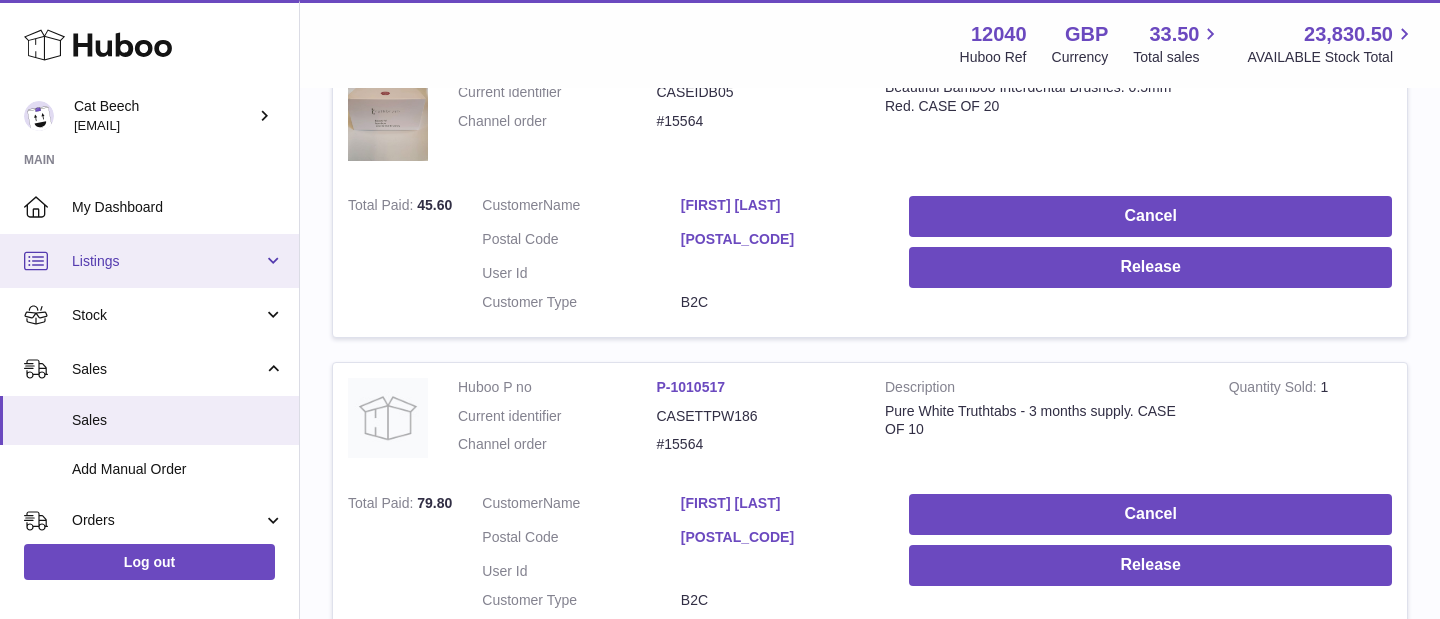 click on "Listings" at bounding box center [149, 261] 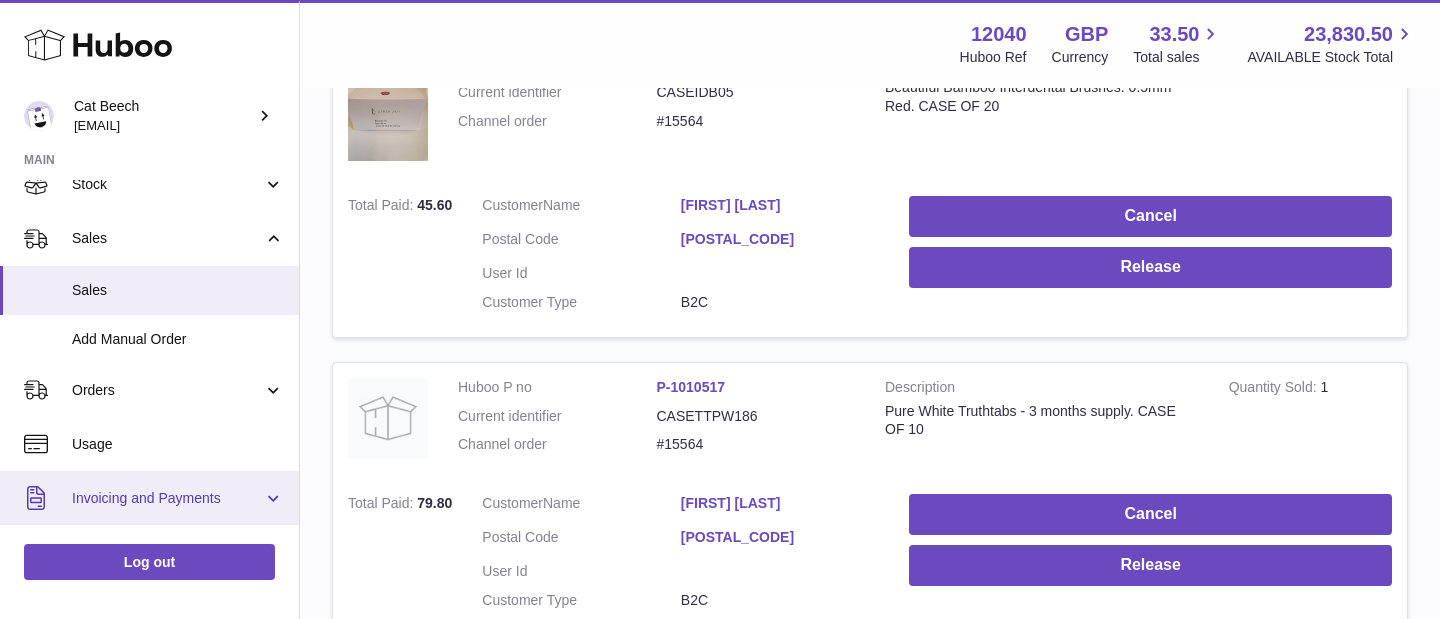 scroll, scrollTop: 192, scrollLeft: 0, axis: vertical 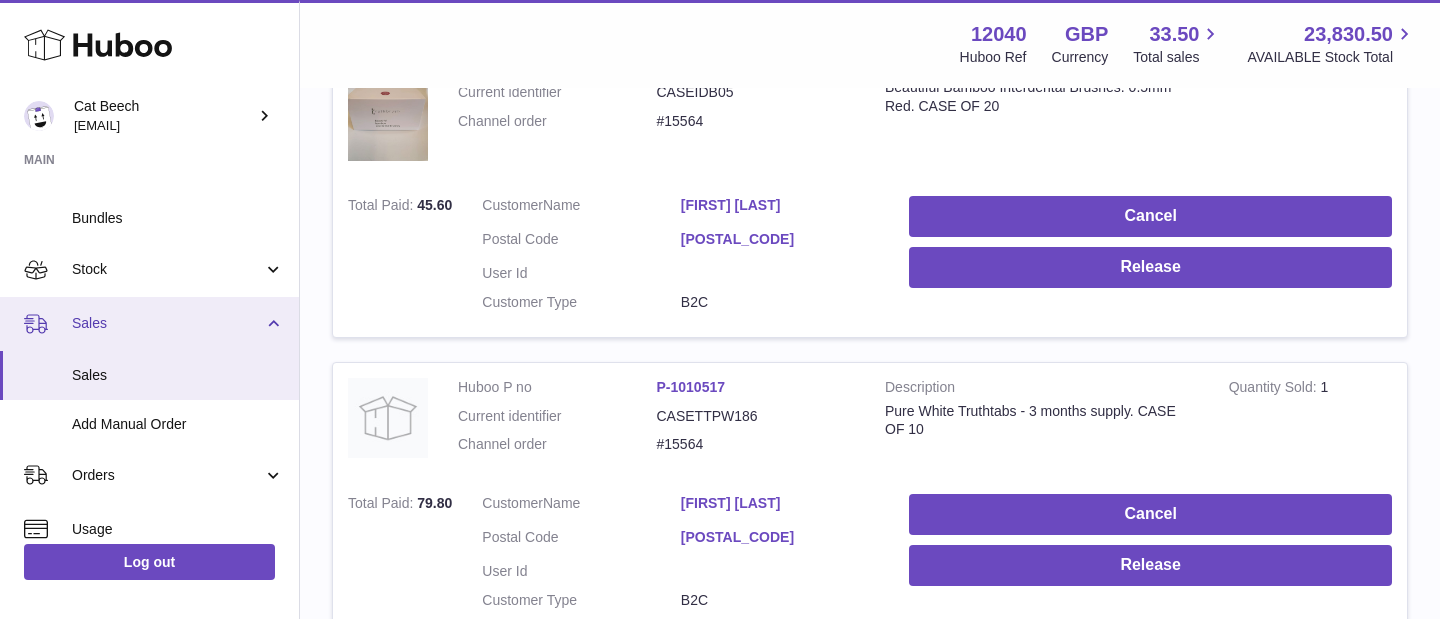 click on "Sales" at bounding box center [167, 323] 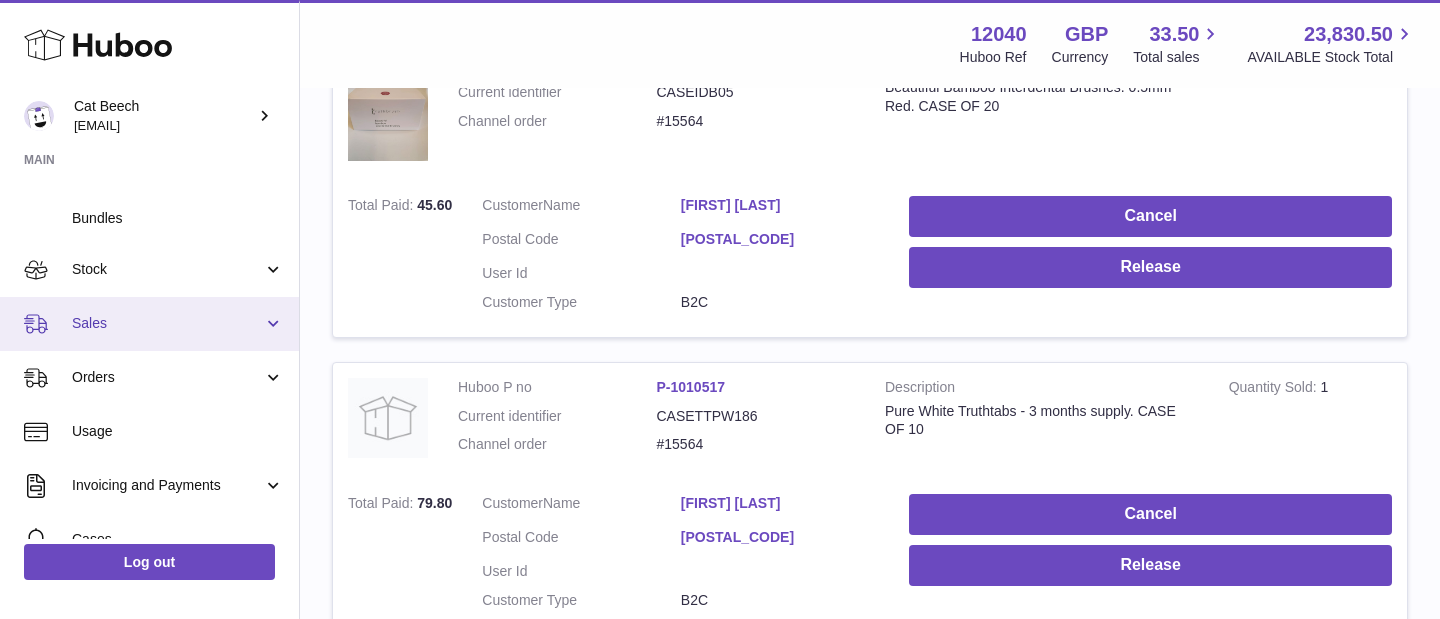 click on "Sales" at bounding box center (167, 323) 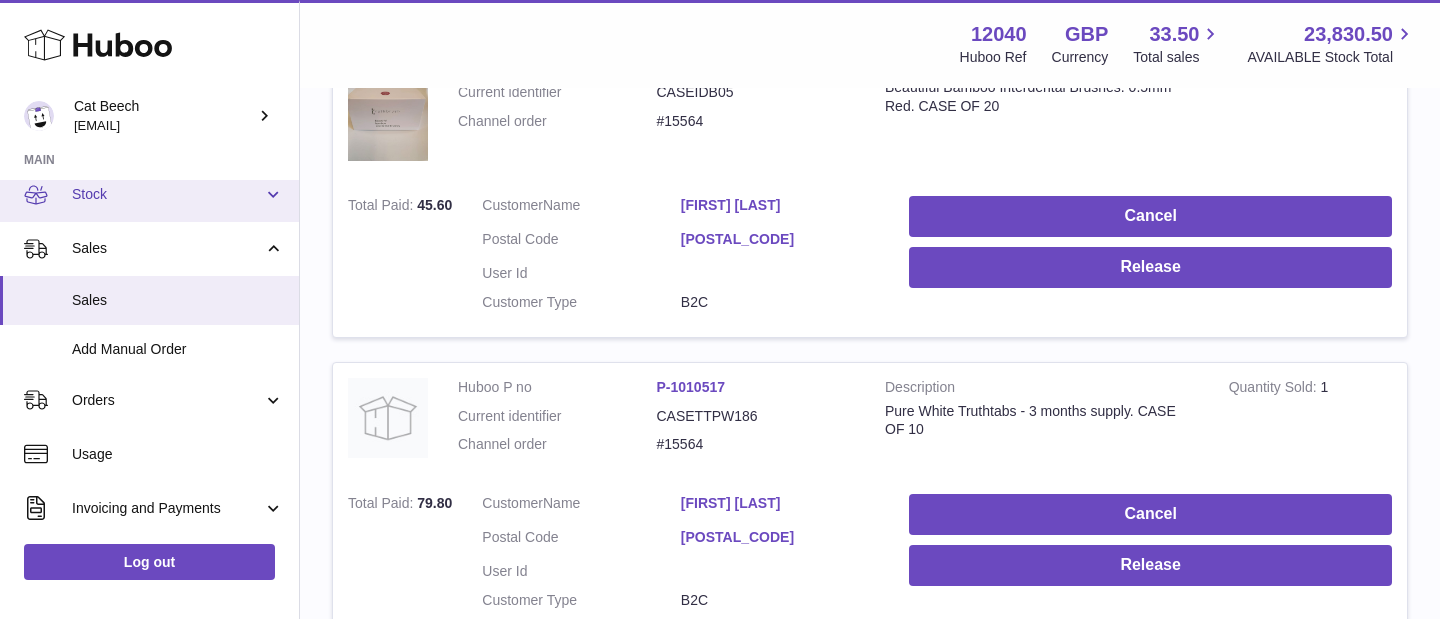 scroll, scrollTop: 0, scrollLeft: 0, axis: both 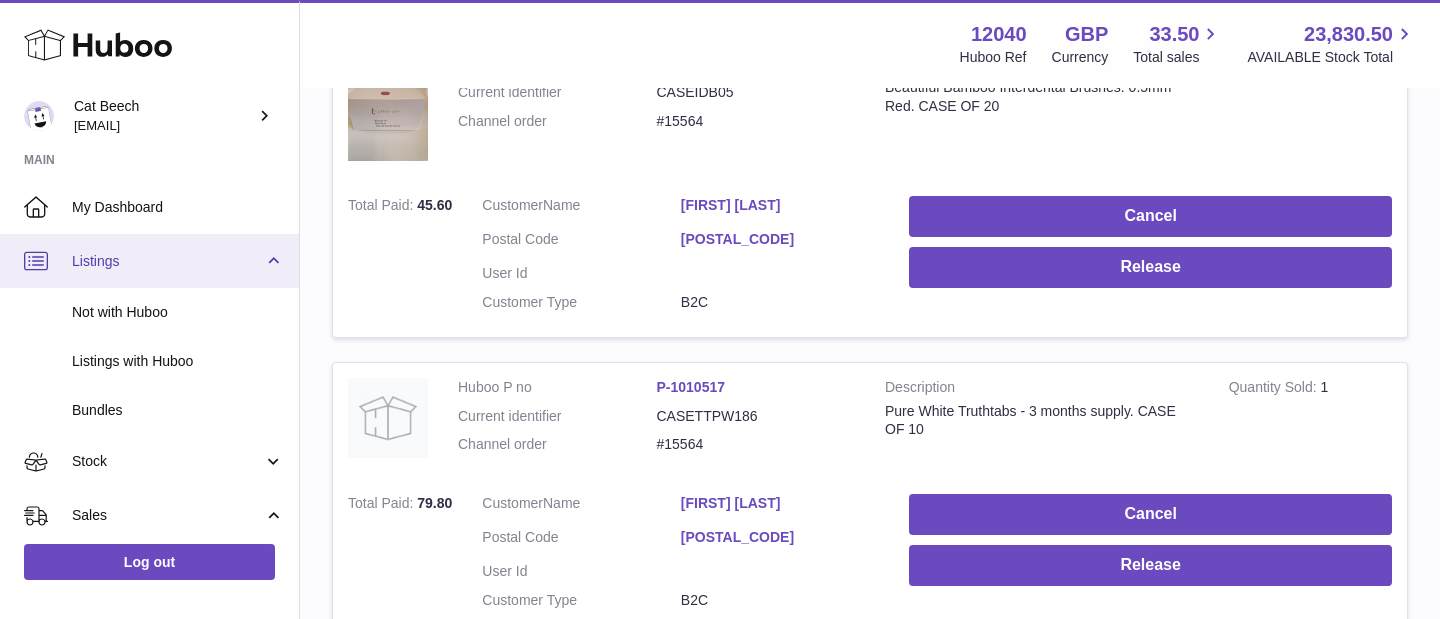 click on "Listings" at bounding box center (167, 261) 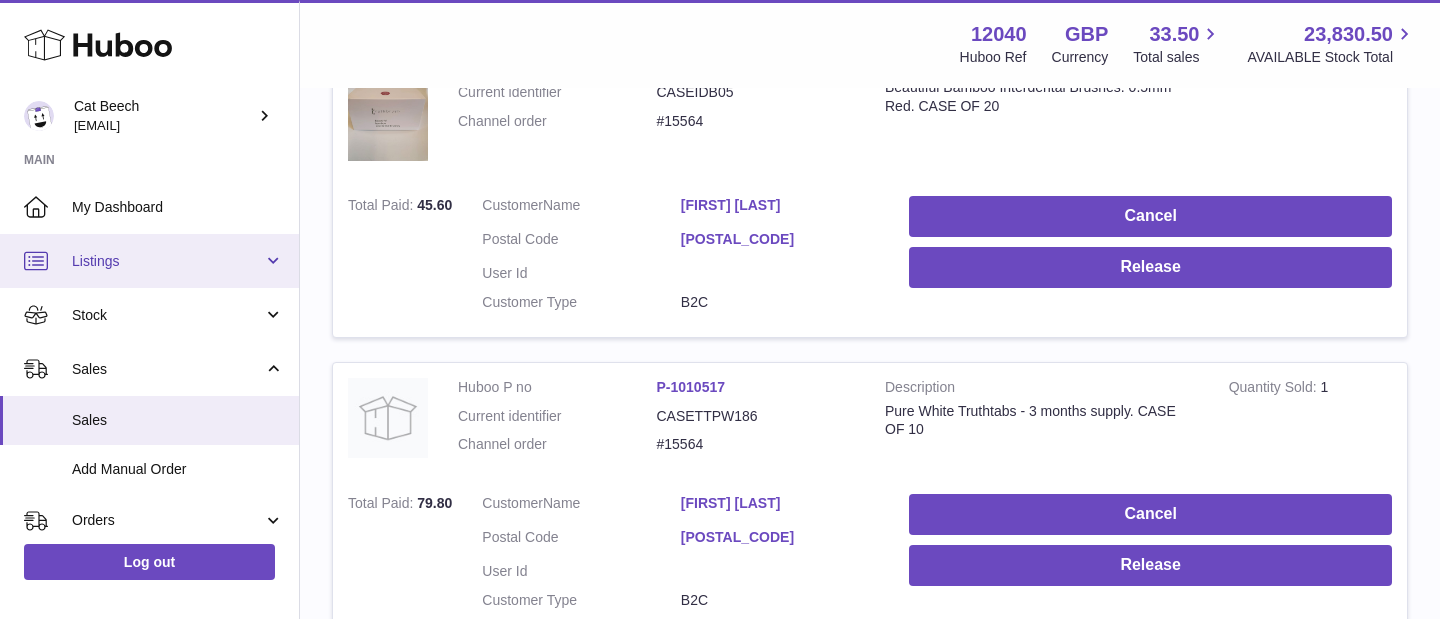 click on "Listings" at bounding box center (167, 261) 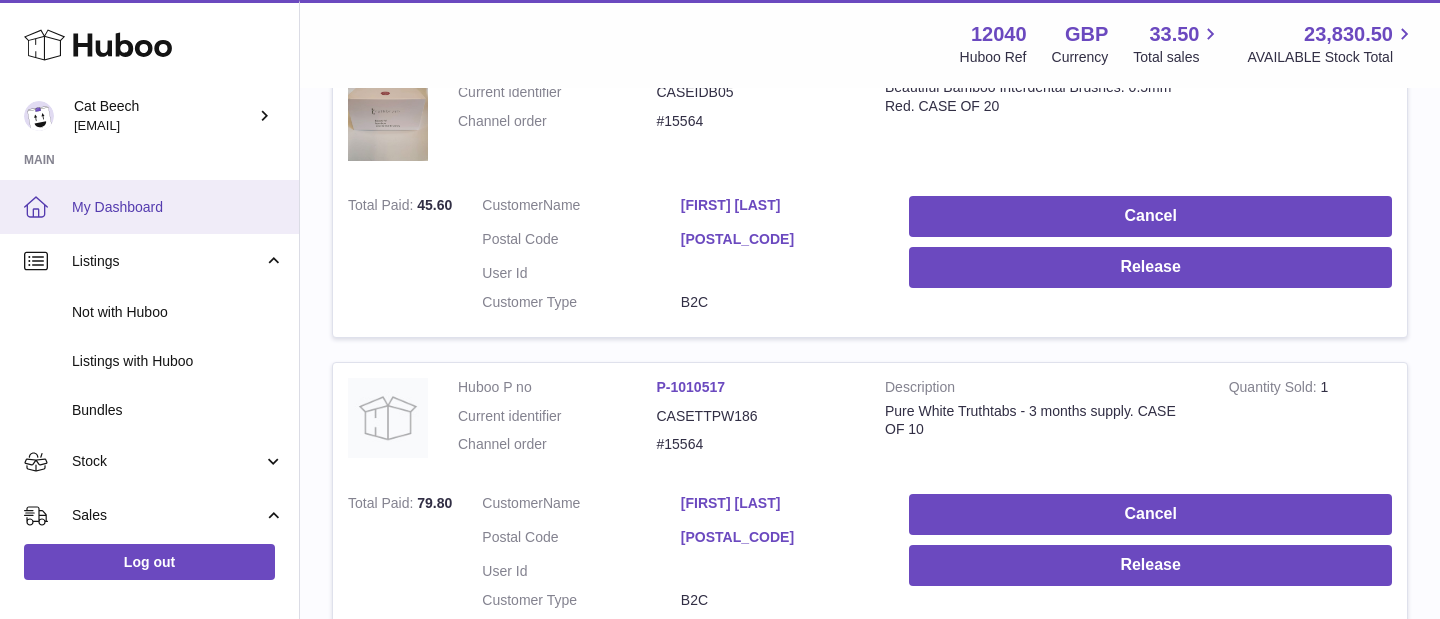 click on "My Dashboard" at bounding box center [178, 207] 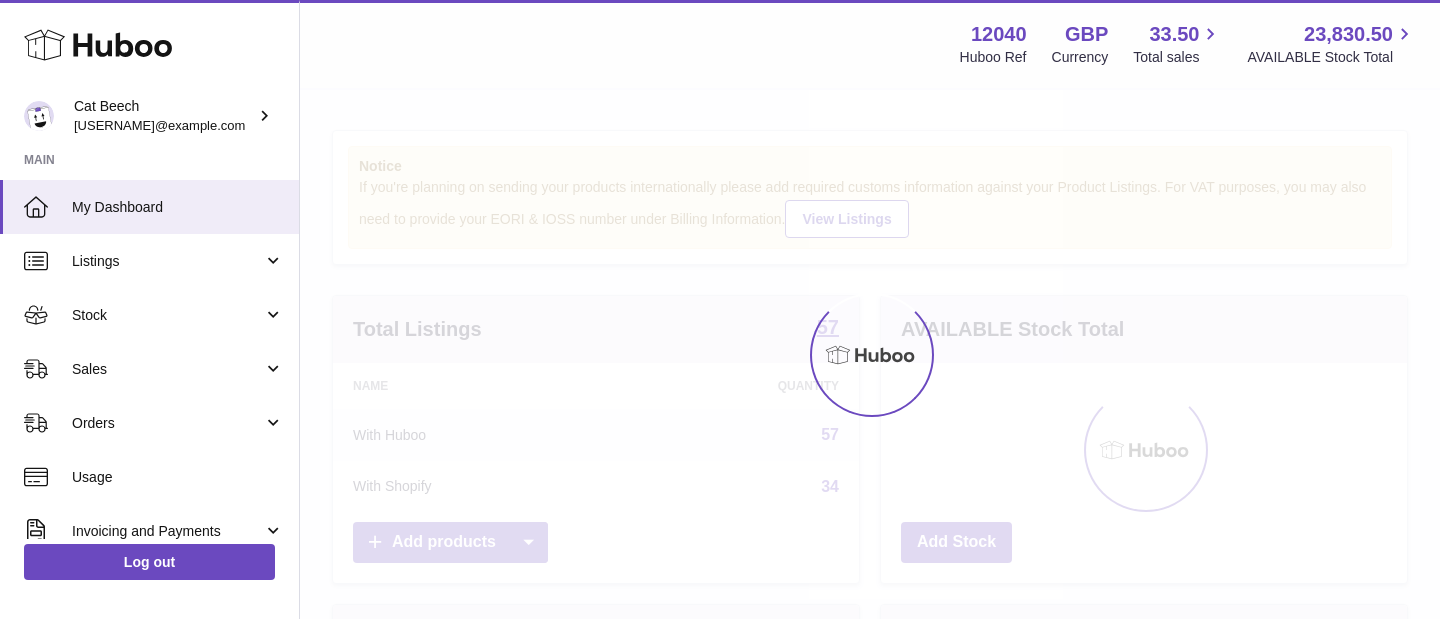 scroll, scrollTop: 0, scrollLeft: 0, axis: both 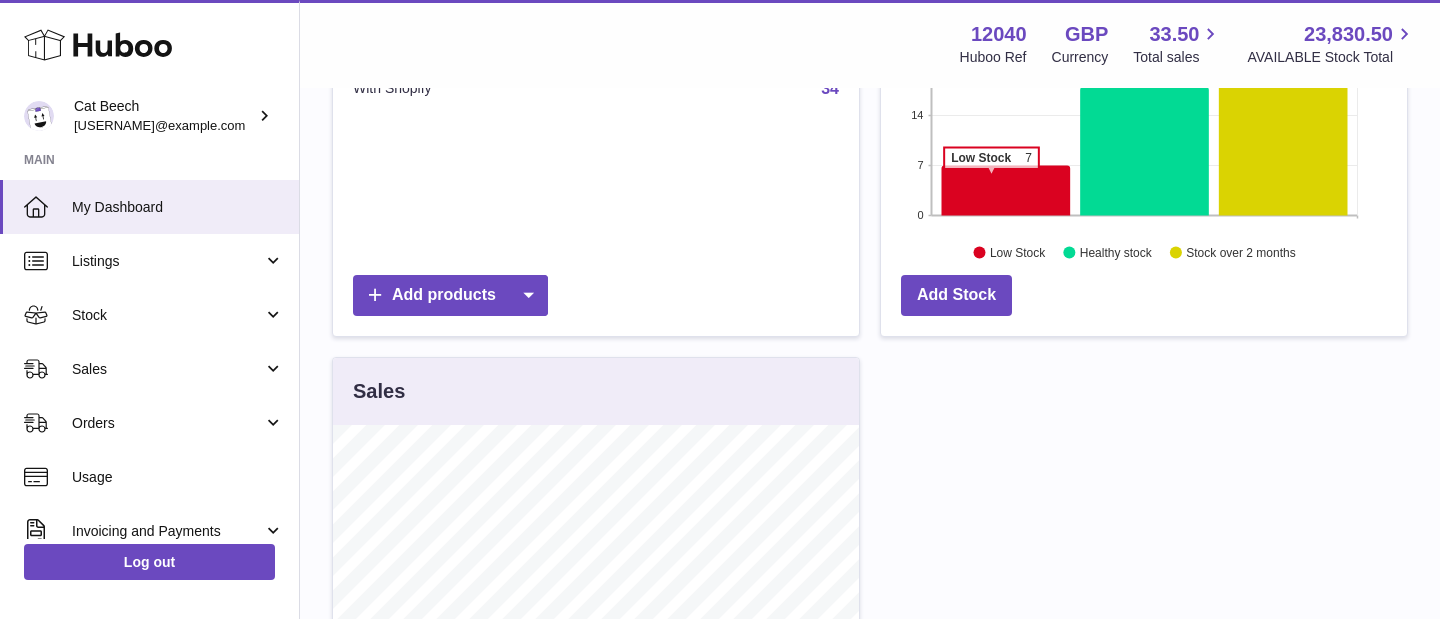 click 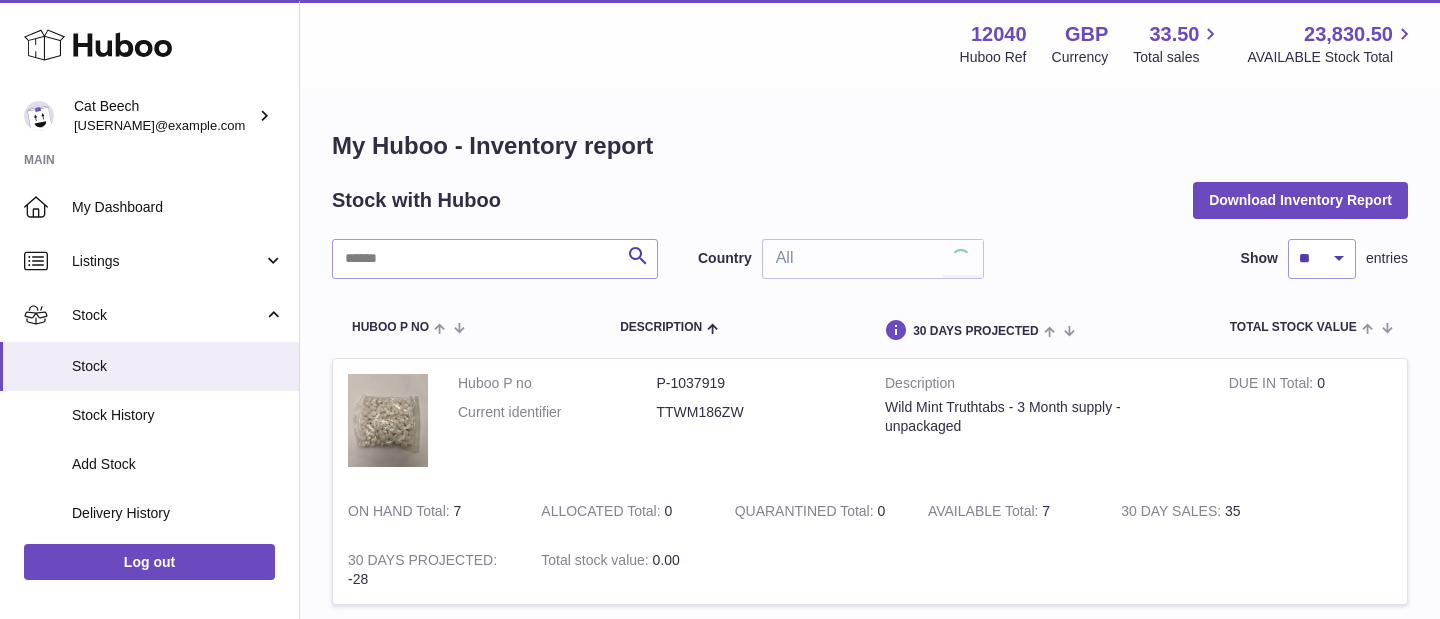 scroll, scrollTop: 0, scrollLeft: 0, axis: both 